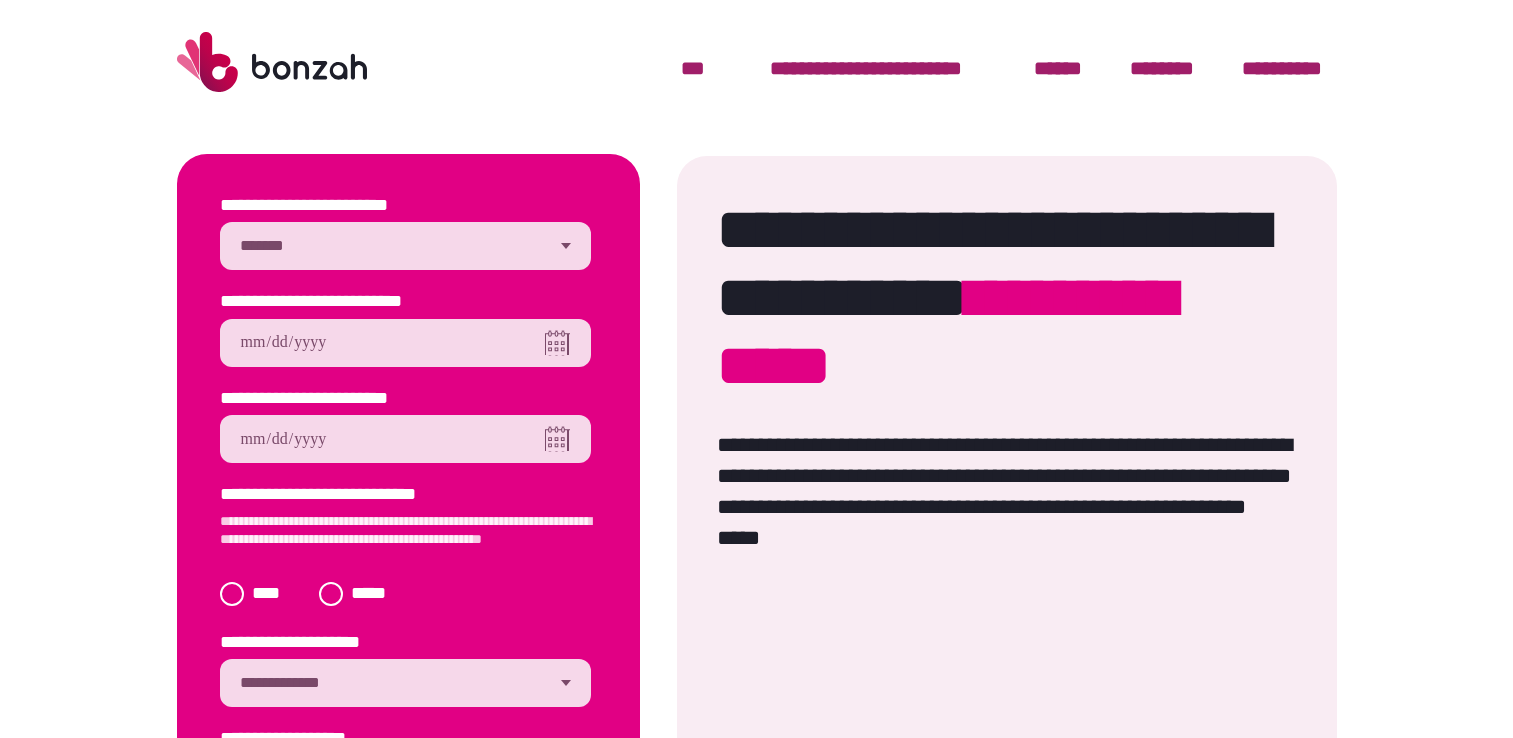 scroll, scrollTop: 0, scrollLeft: 0, axis: both 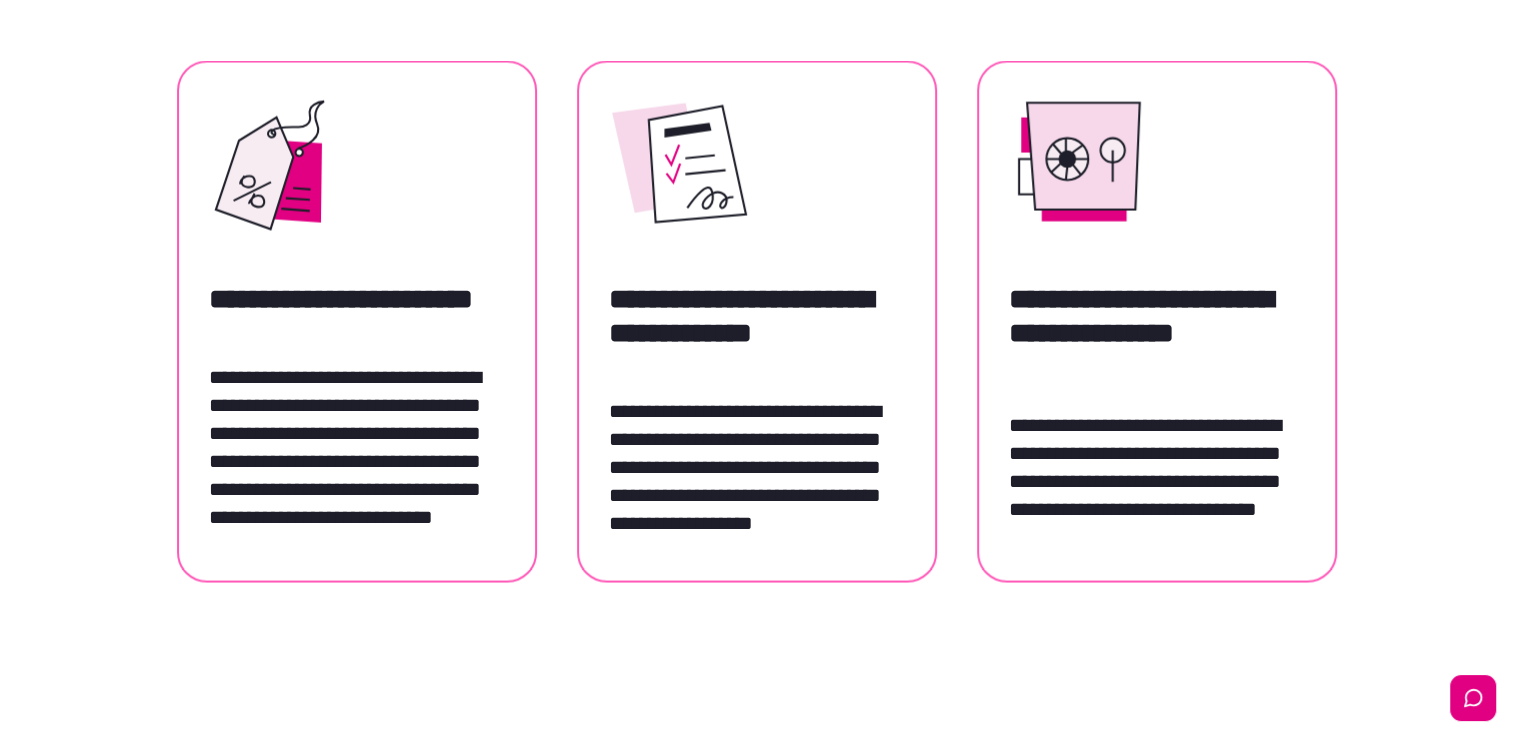 click on "**********" at bounding box center [357, 447] 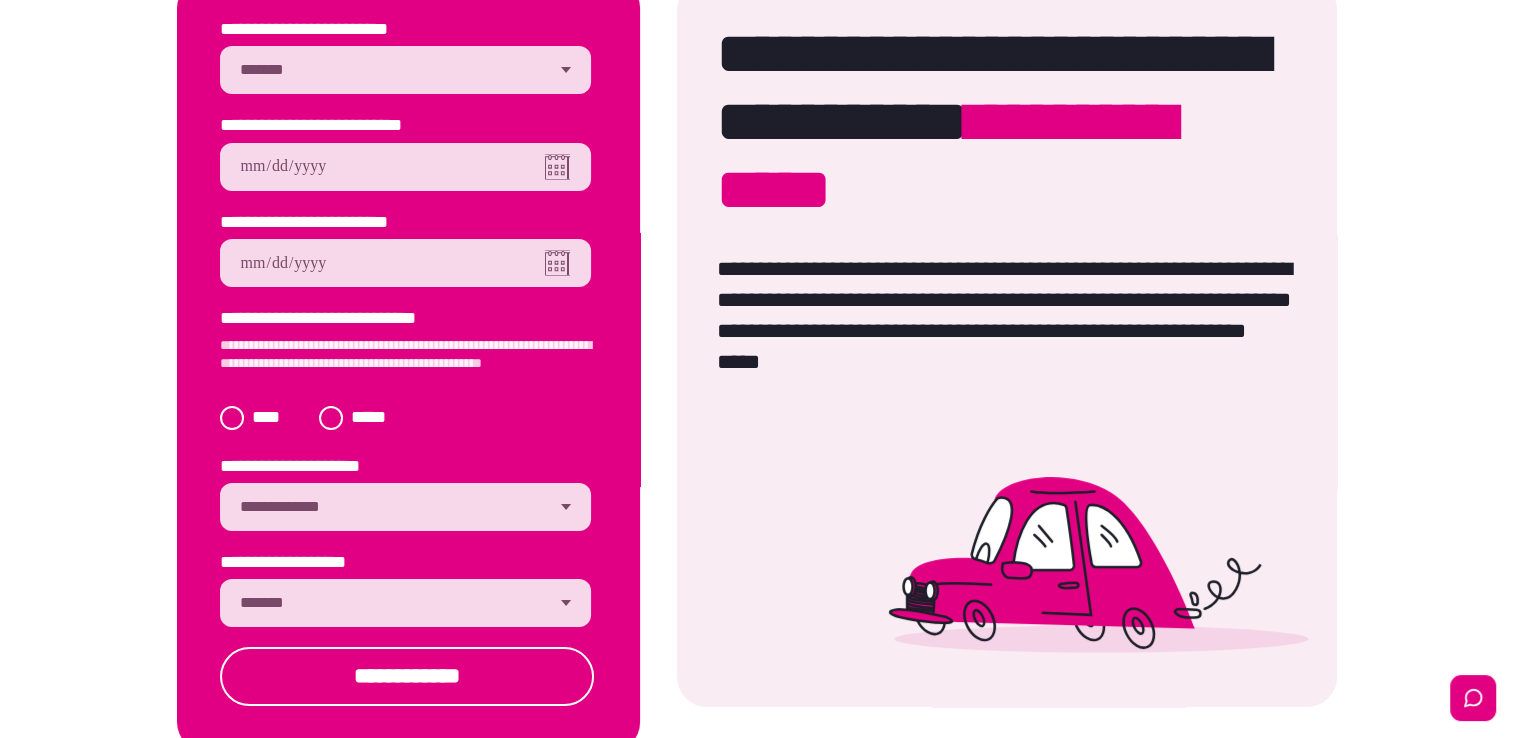 scroll, scrollTop: 0, scrollLeft: 0, axis: both 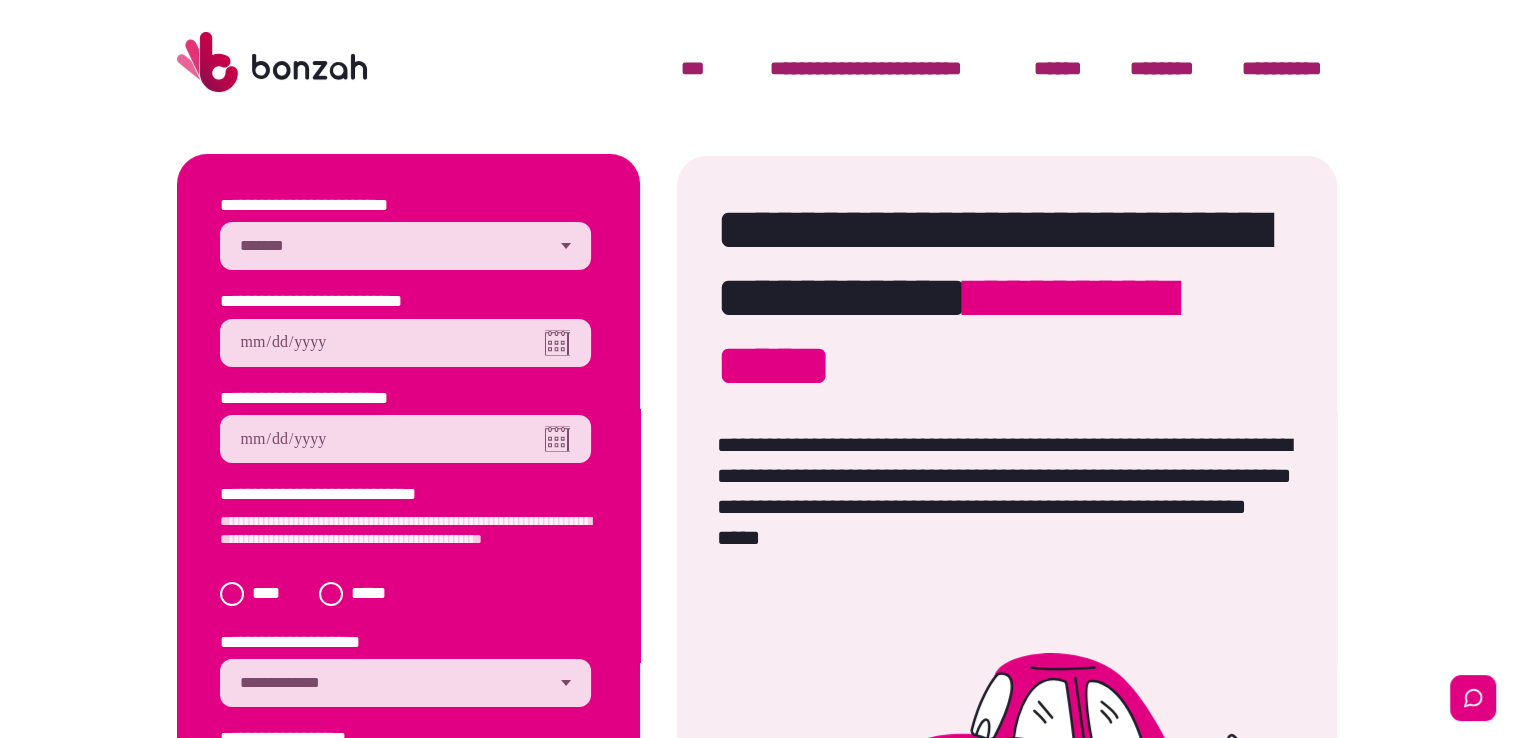 click on "**********" at bounding box center [1282, 68] 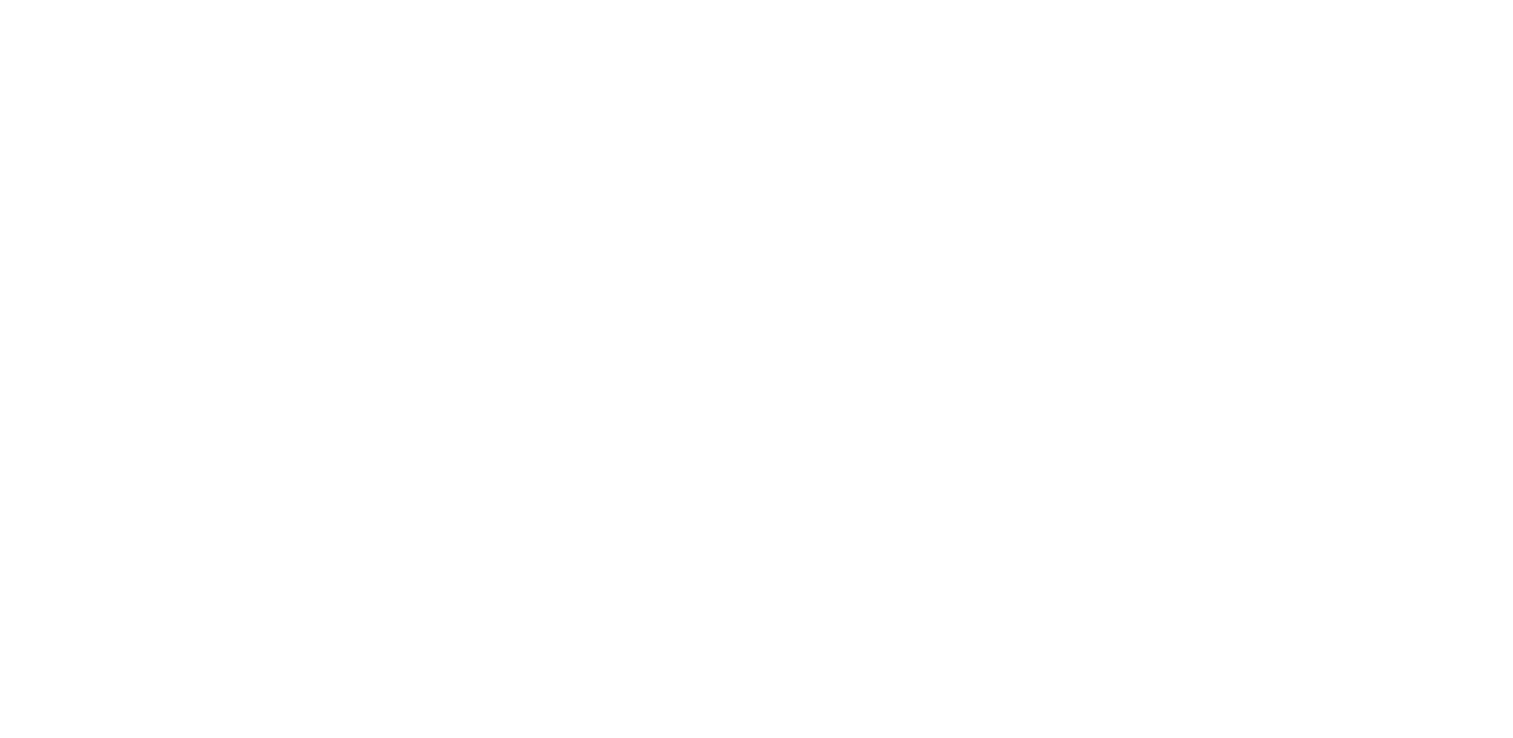 scroll, scrollTop: 0, scrollLeft: 0, axis: both 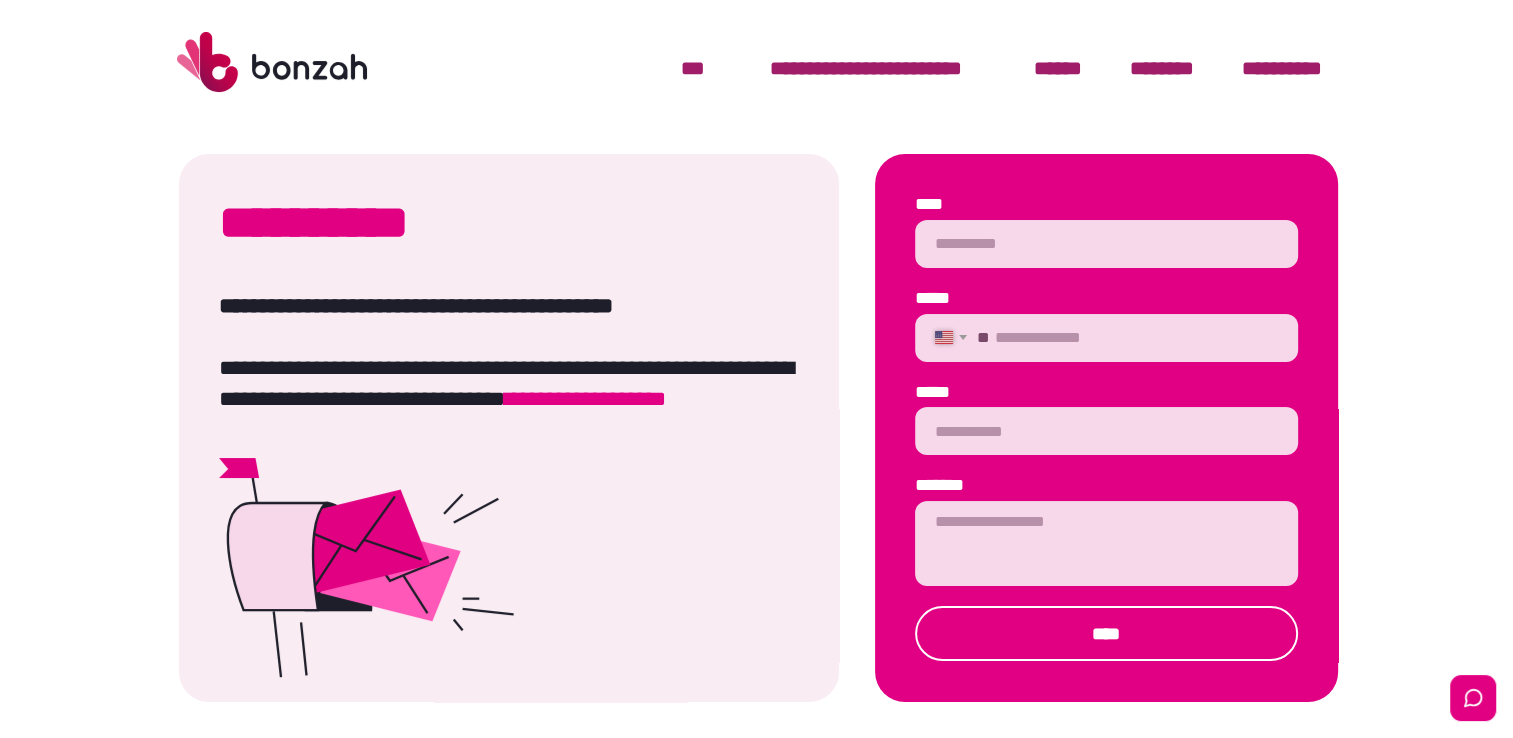 click on "******" at bounding box center [1058, 68] 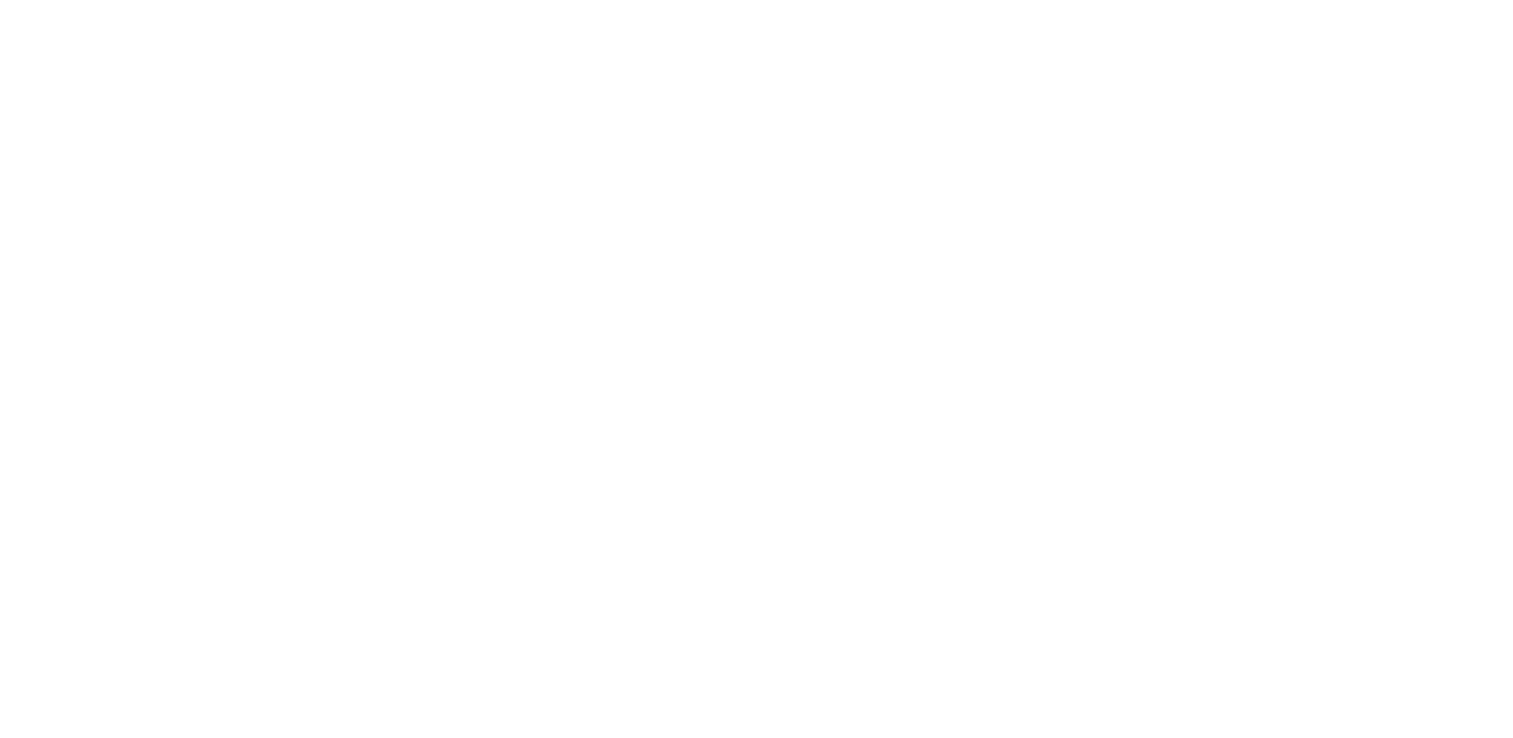 scroll, scrollTop: 0, scrollLeft: 0, axis: both 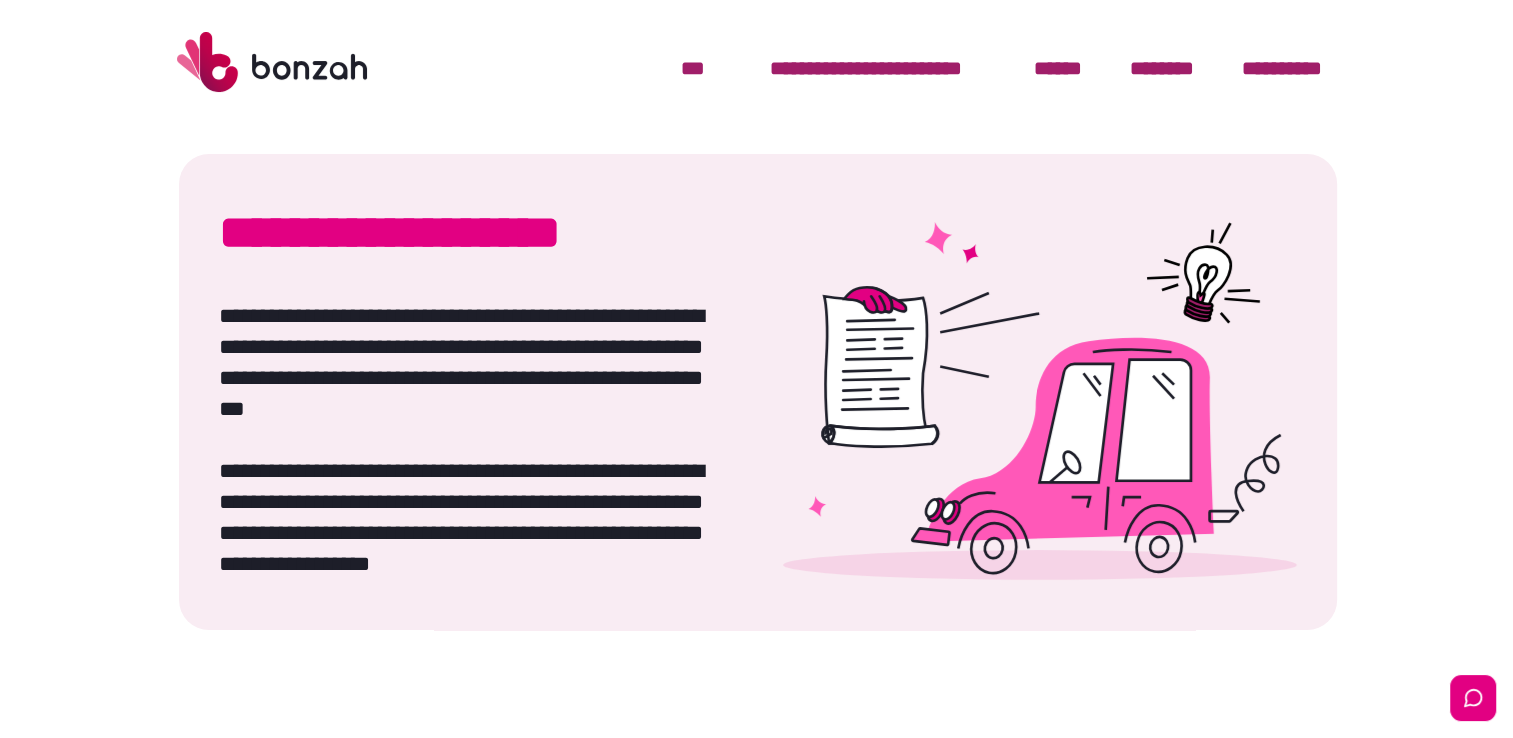 click on "***" at bounding box center (693, 68) 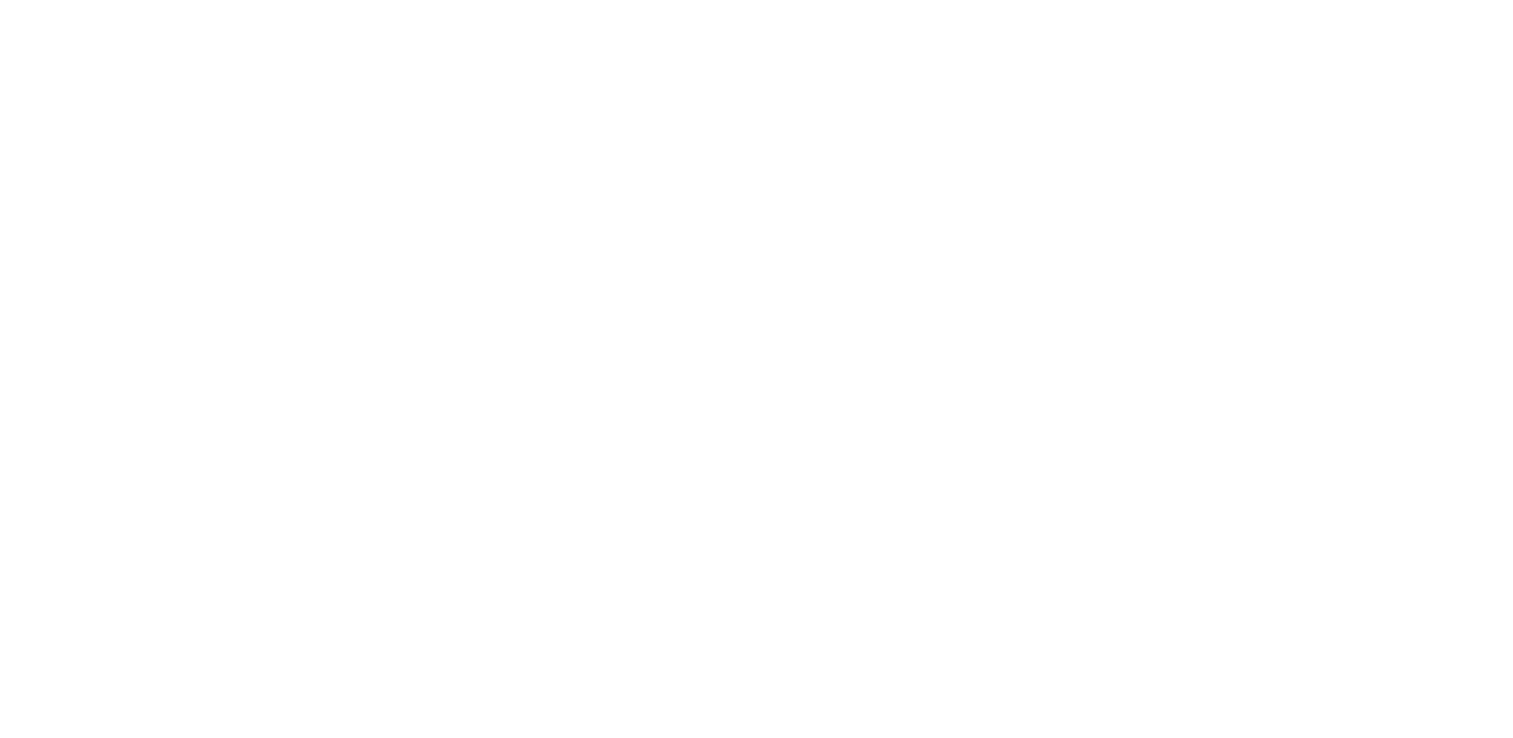 scroll, scrollTop: 0, scrollLeft: 0, axis: both 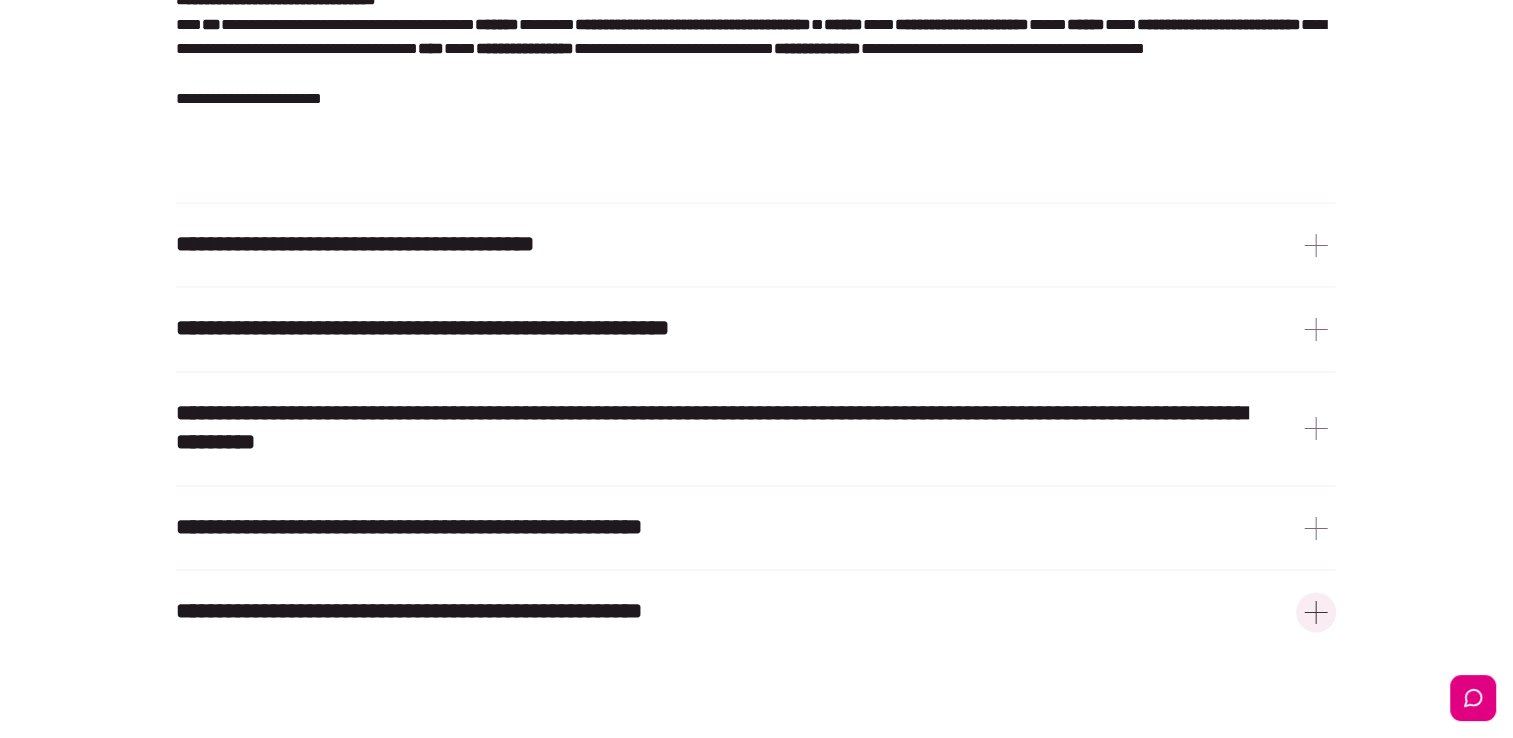 click on "**********" at bounding box center [409, 611] 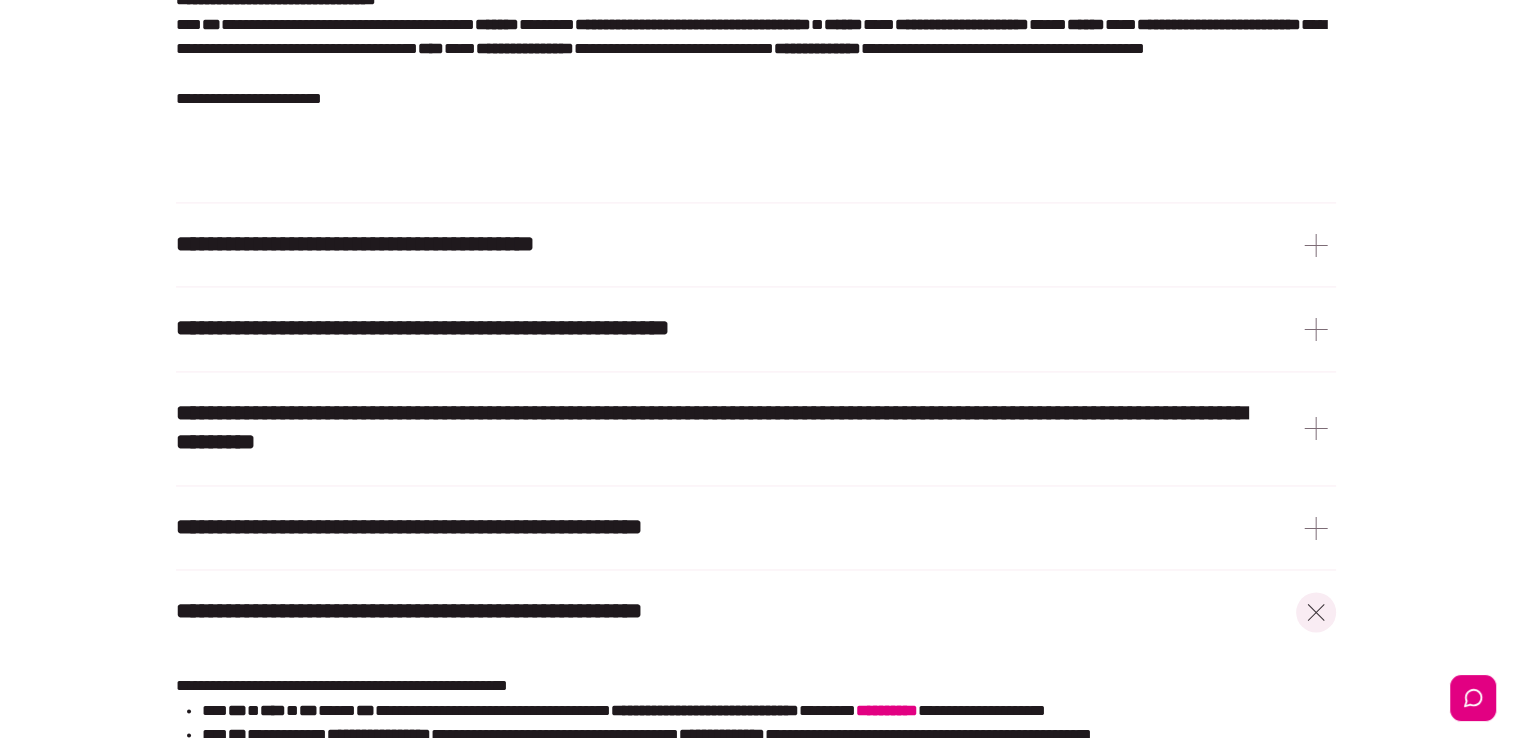 type 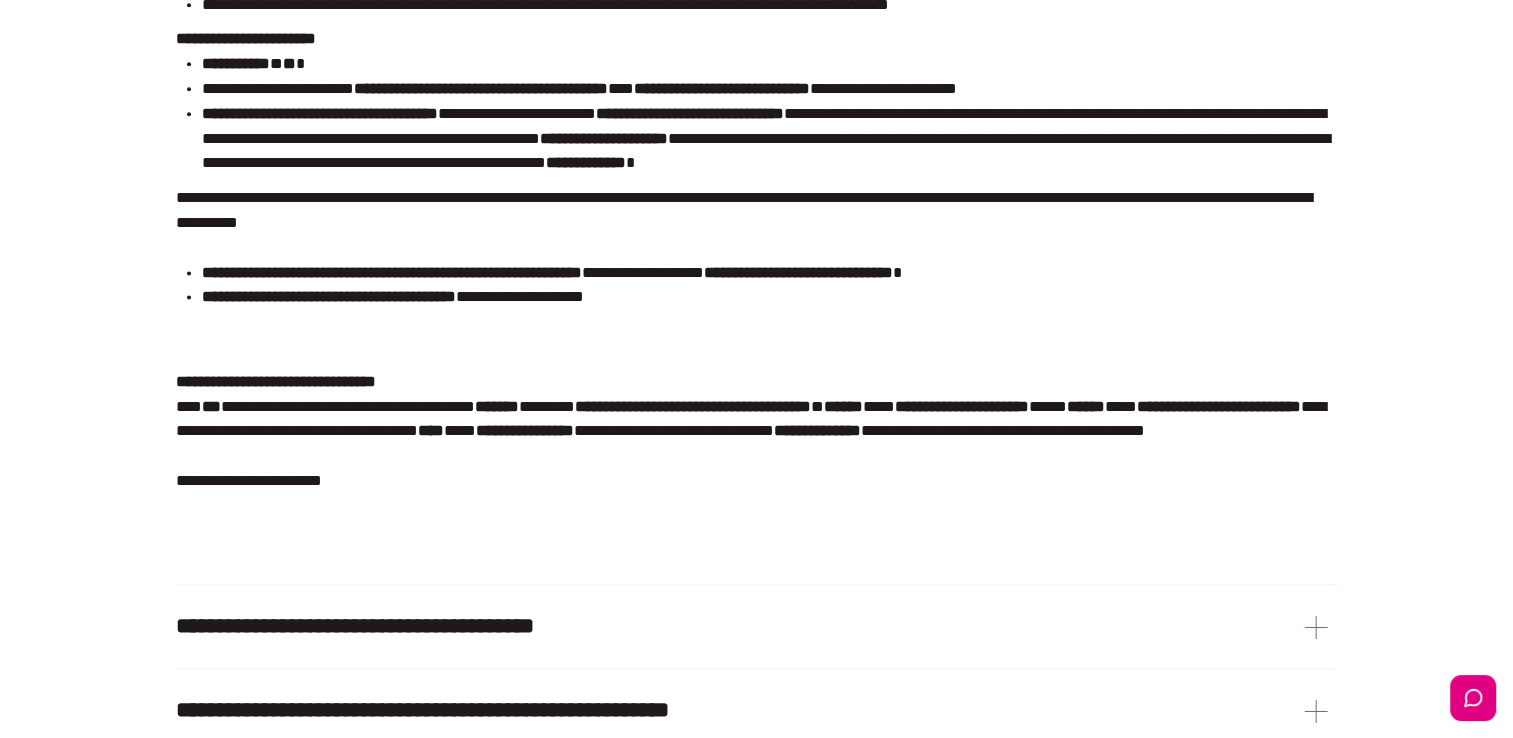 scroll, scrollTop: 2560, scrollLeft: 0, axis: vertical 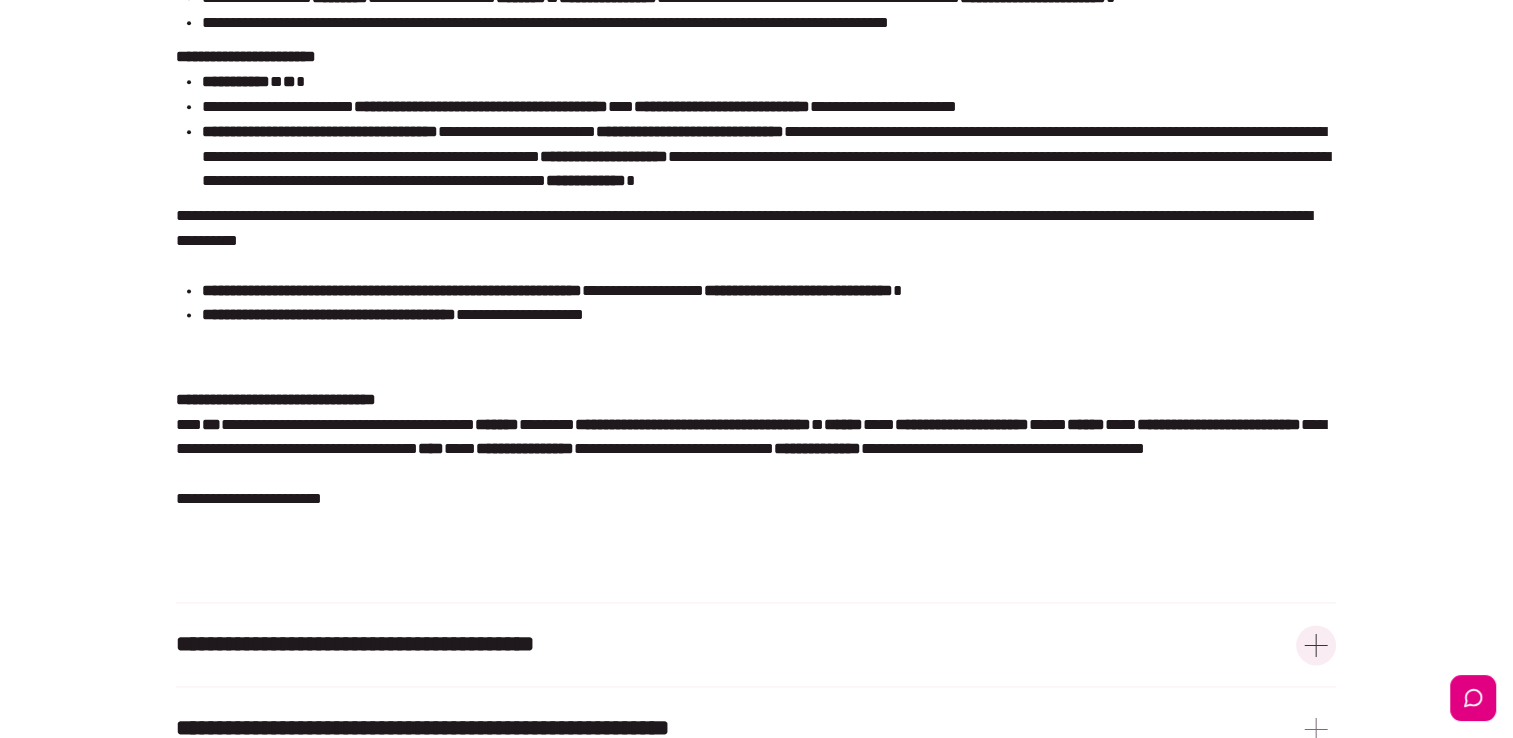 click on "**********" at bounding box center (355, 644) 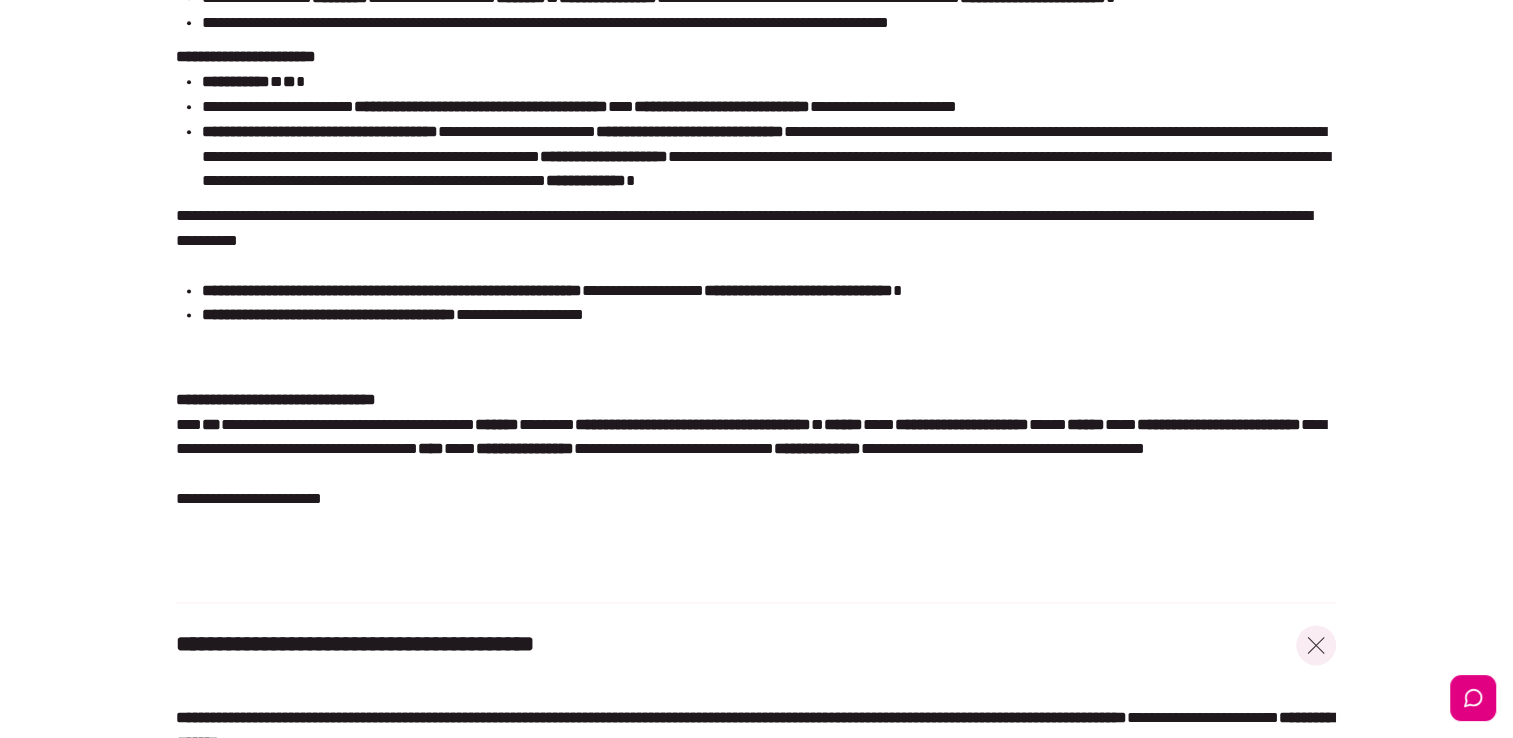 type 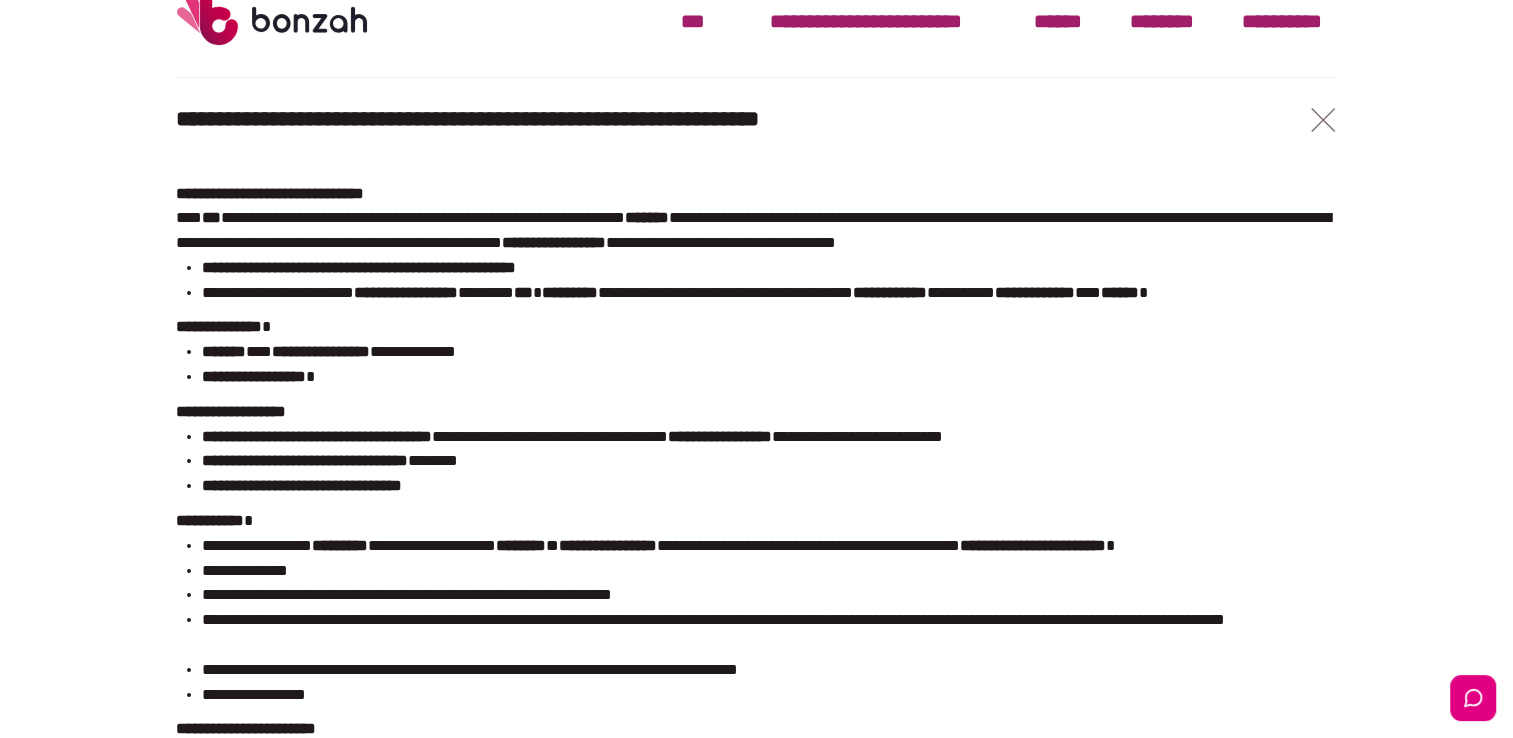 scroll, scrollTop: 0, scrollLeft: 0, axis: both 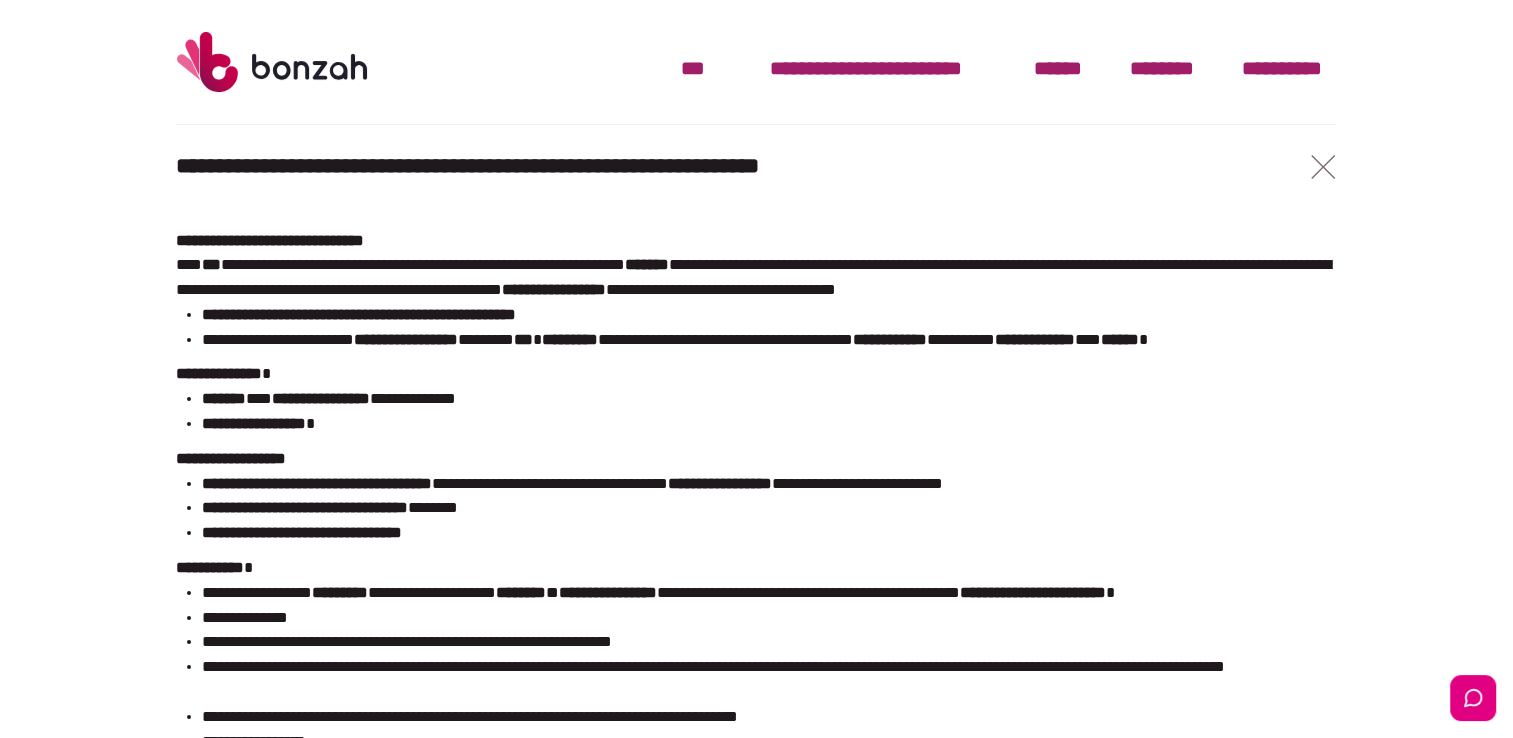 click at bounding box center [272, 62] 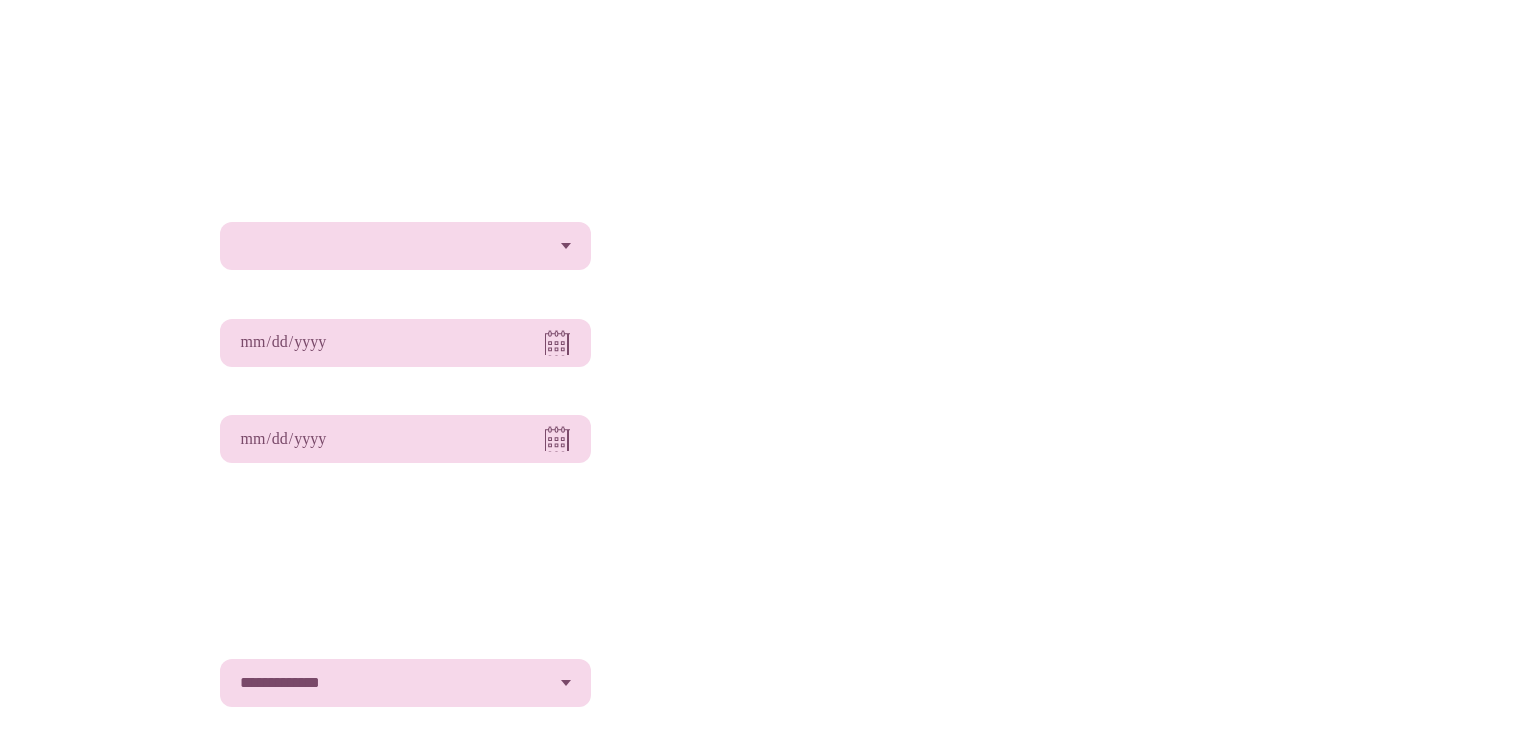 scroll, scrollTop: 0, scrollLeft: 0, axis: both 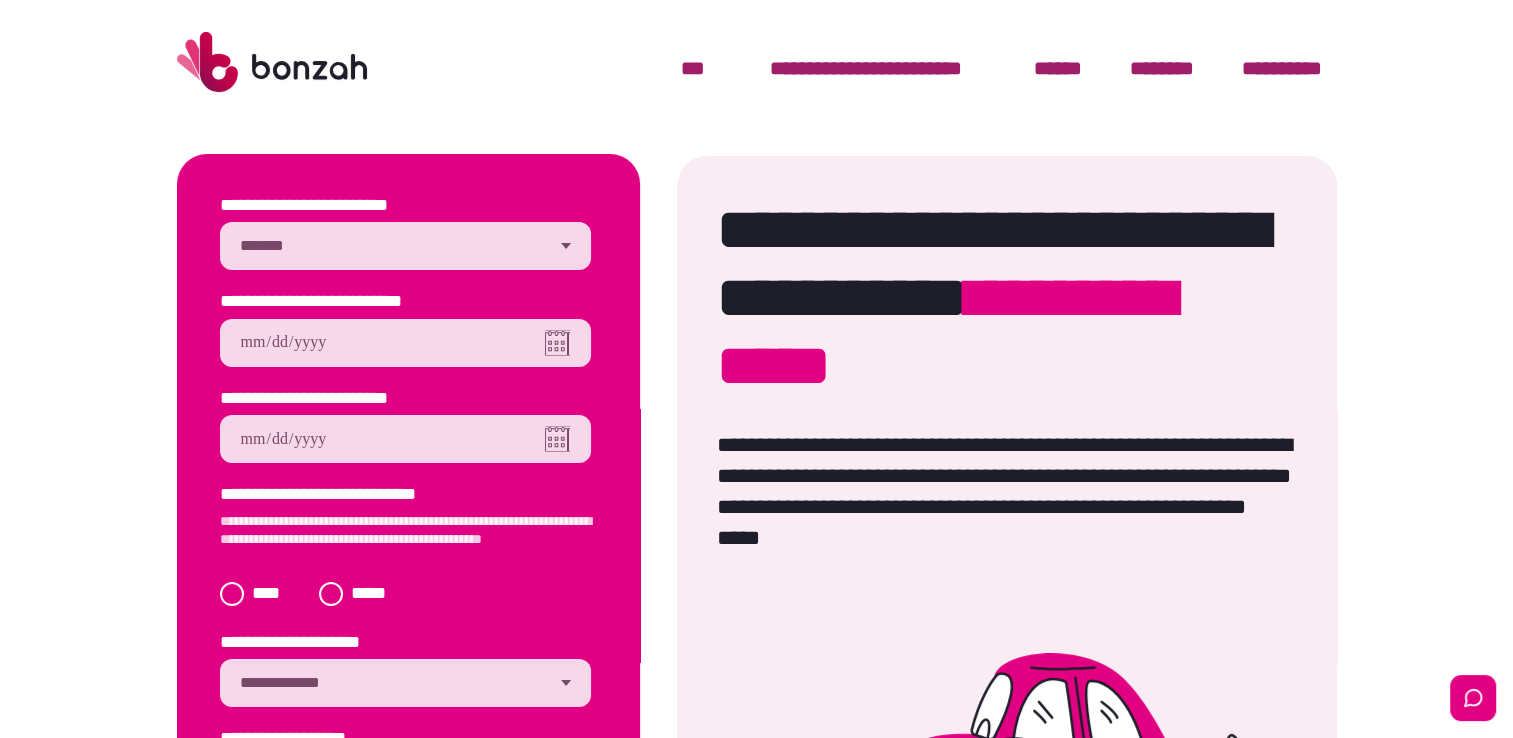click on "**********" at bounding box center (405, 246) 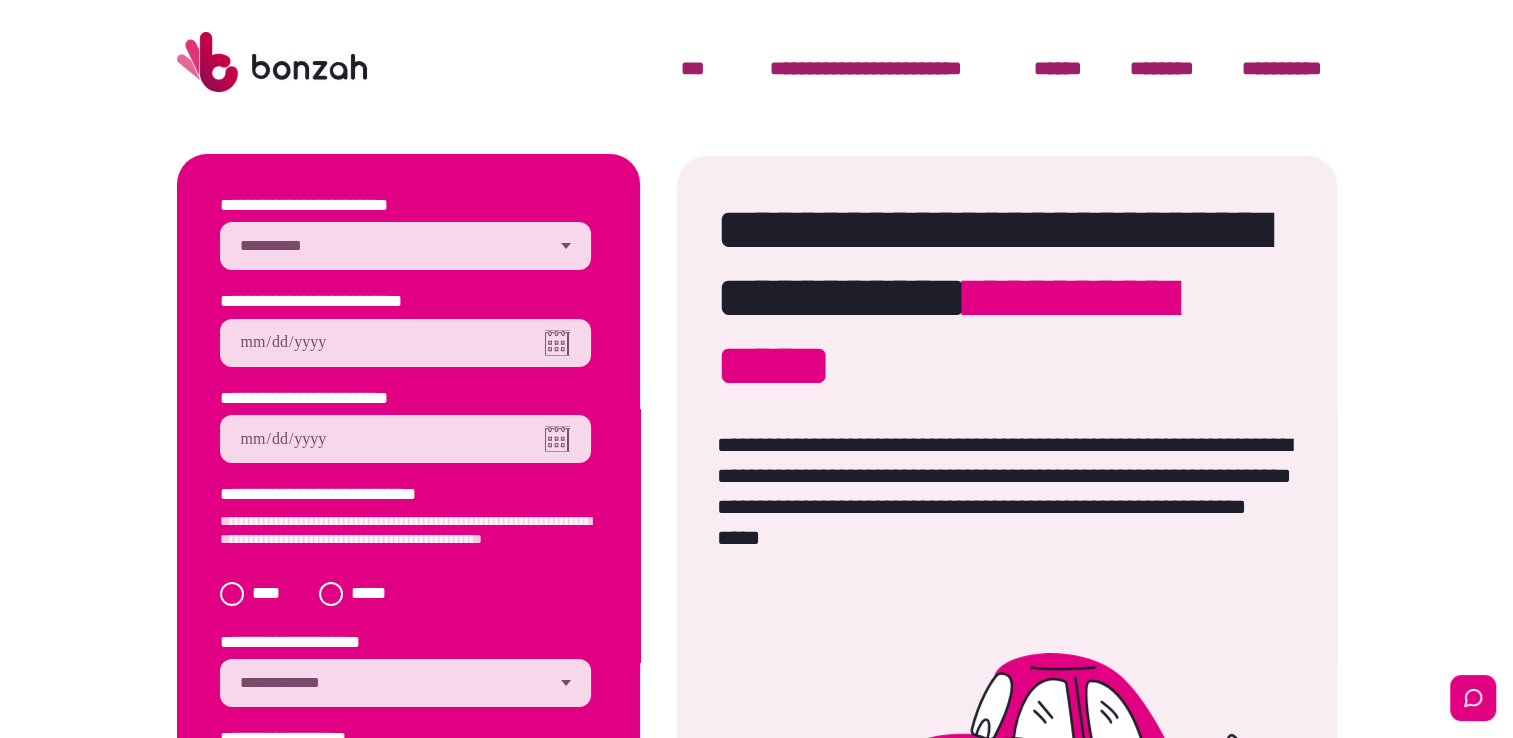 click on "**********" at bounding box center (405, 246) 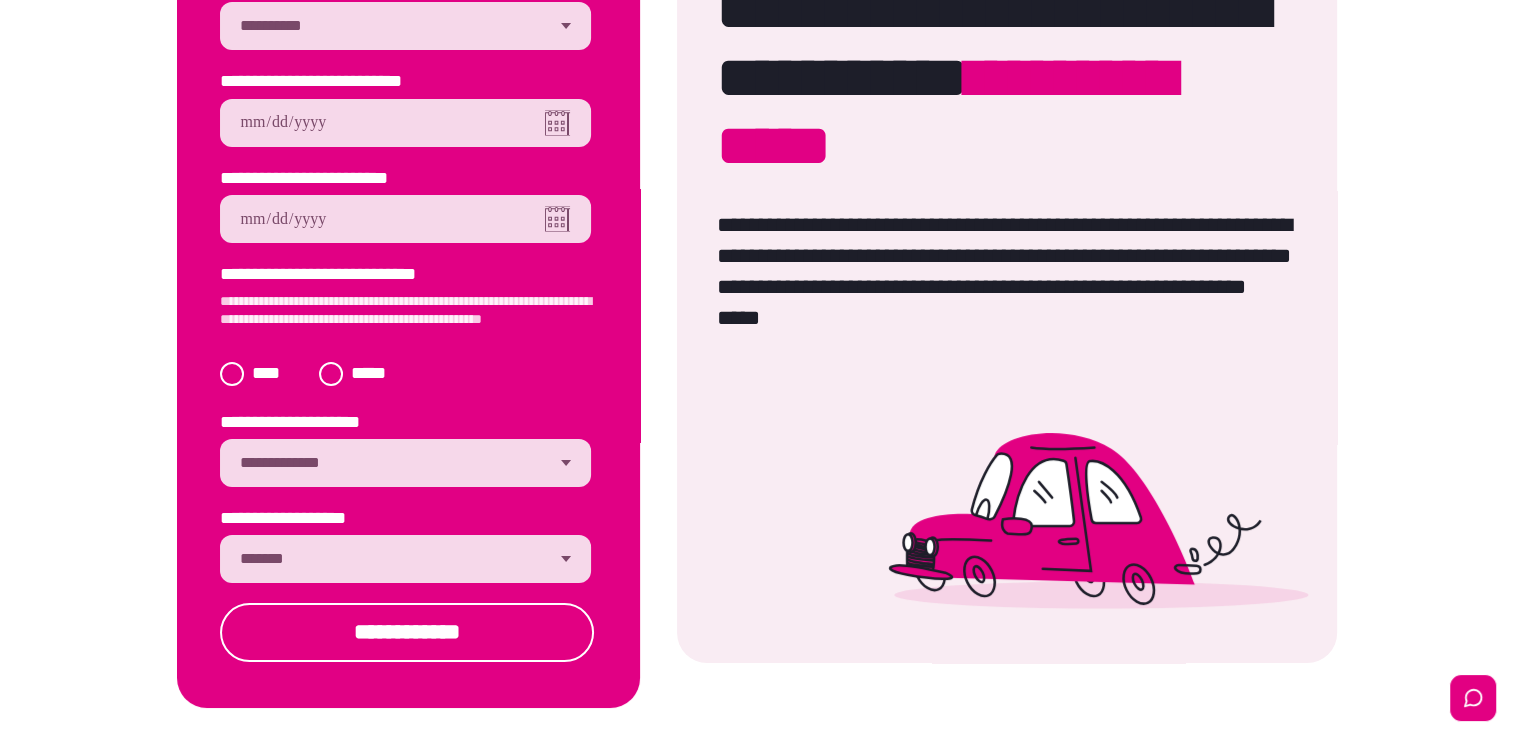 scroll, scrollTop: 275, scrollLeft: 0, axis: vertical 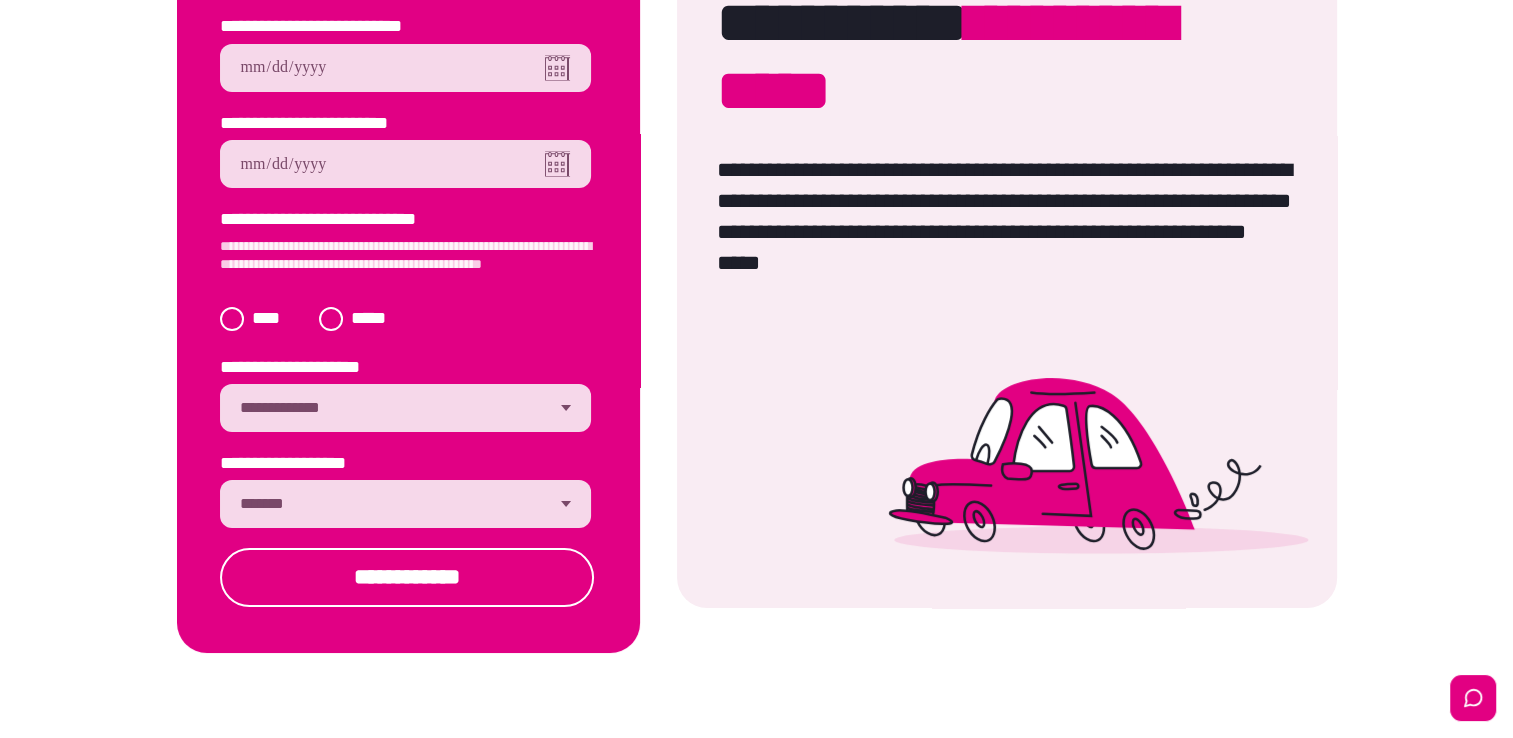 click on "**********" at bounding box center (405, 504) 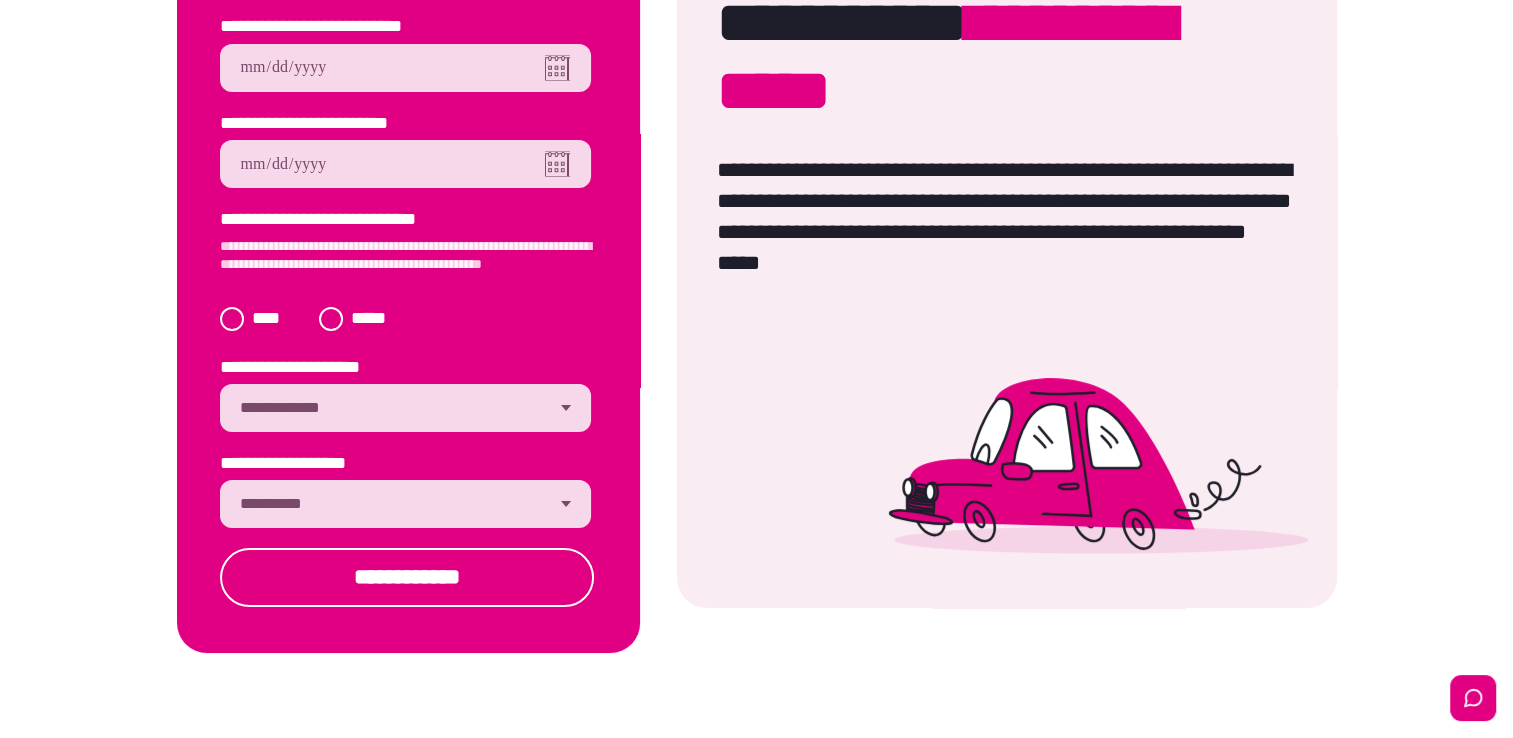 click on "**********" at bounding box center (405, 504) 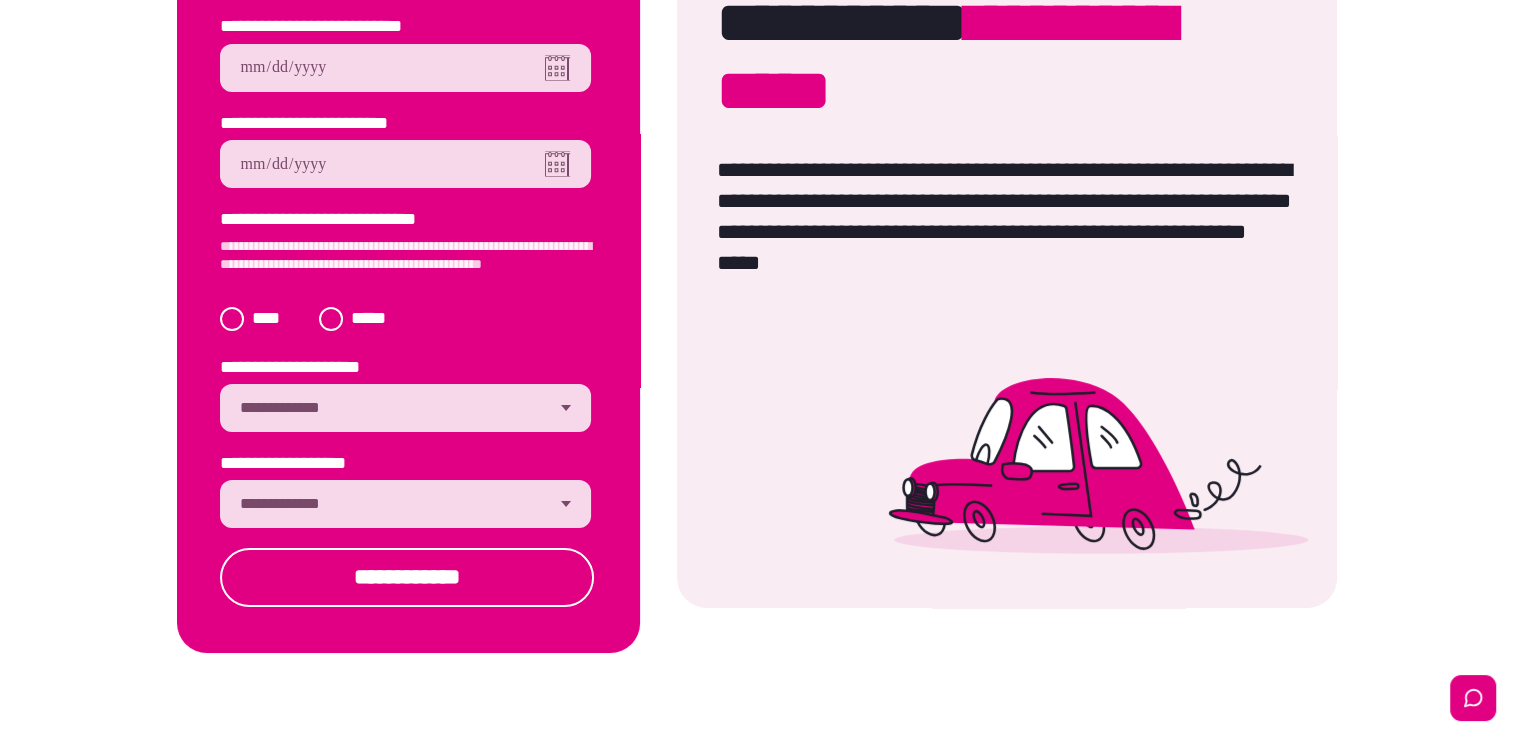 select on "**********" 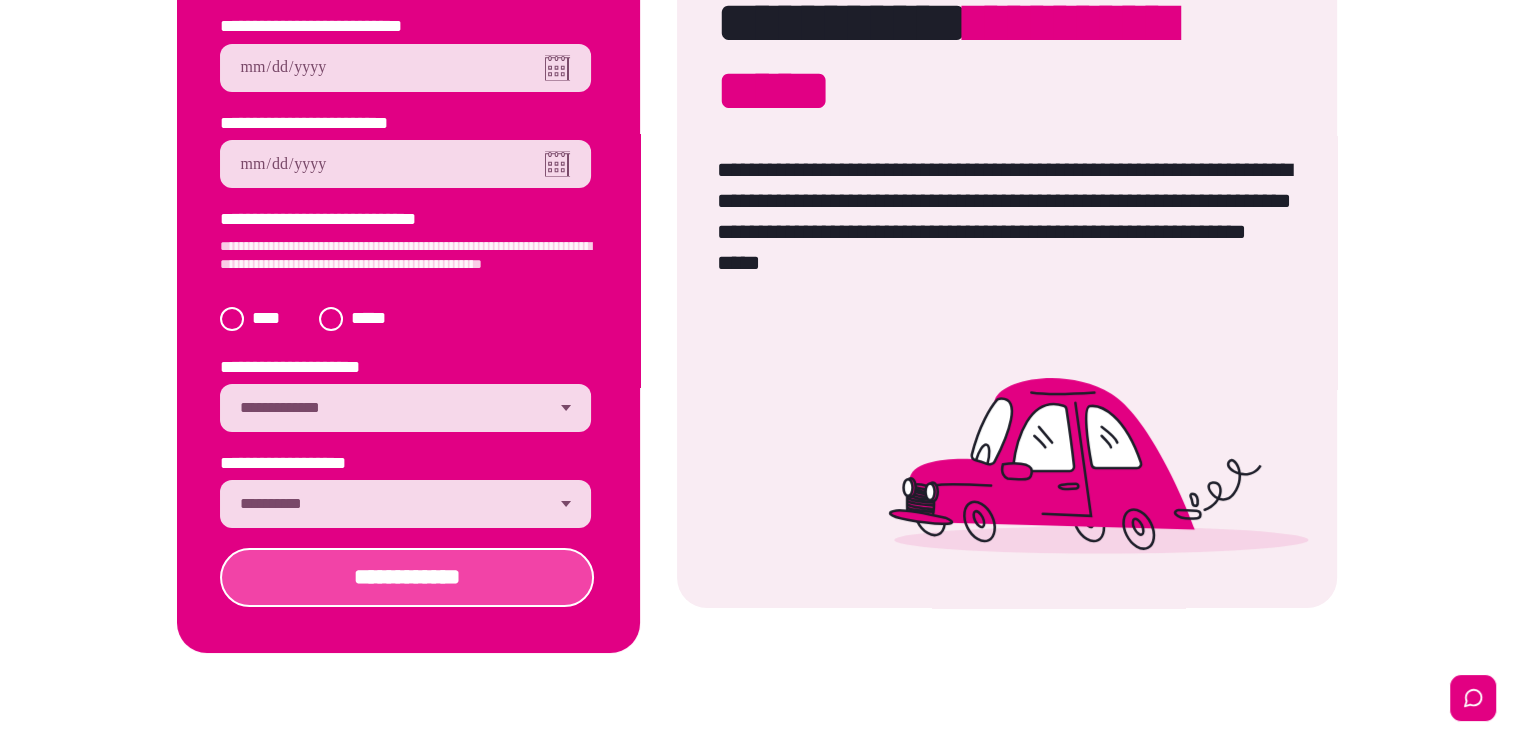 click on "**********" at bounding box center (407, 577) 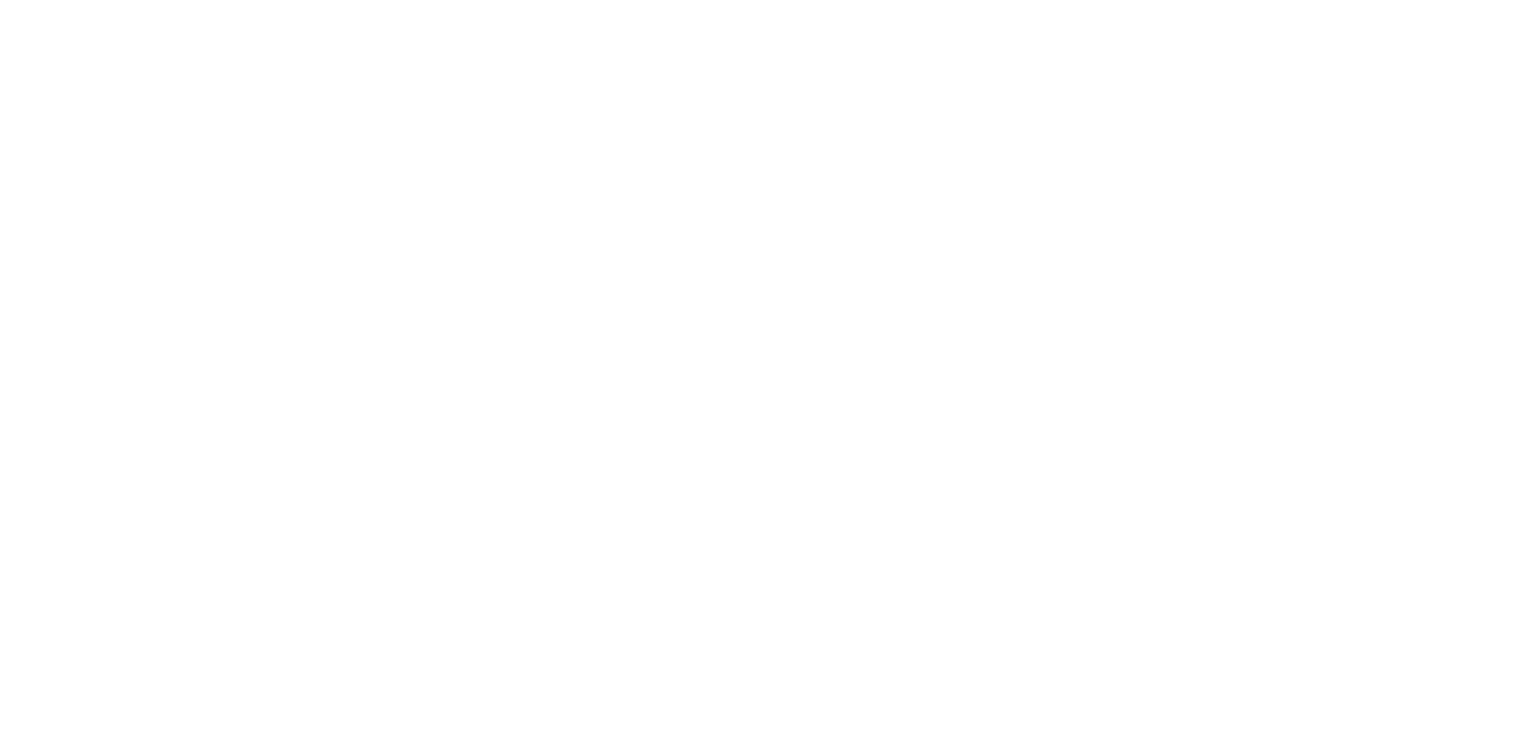 scroll, scrollTop: 0, scrollLeft: 0, axis: both 